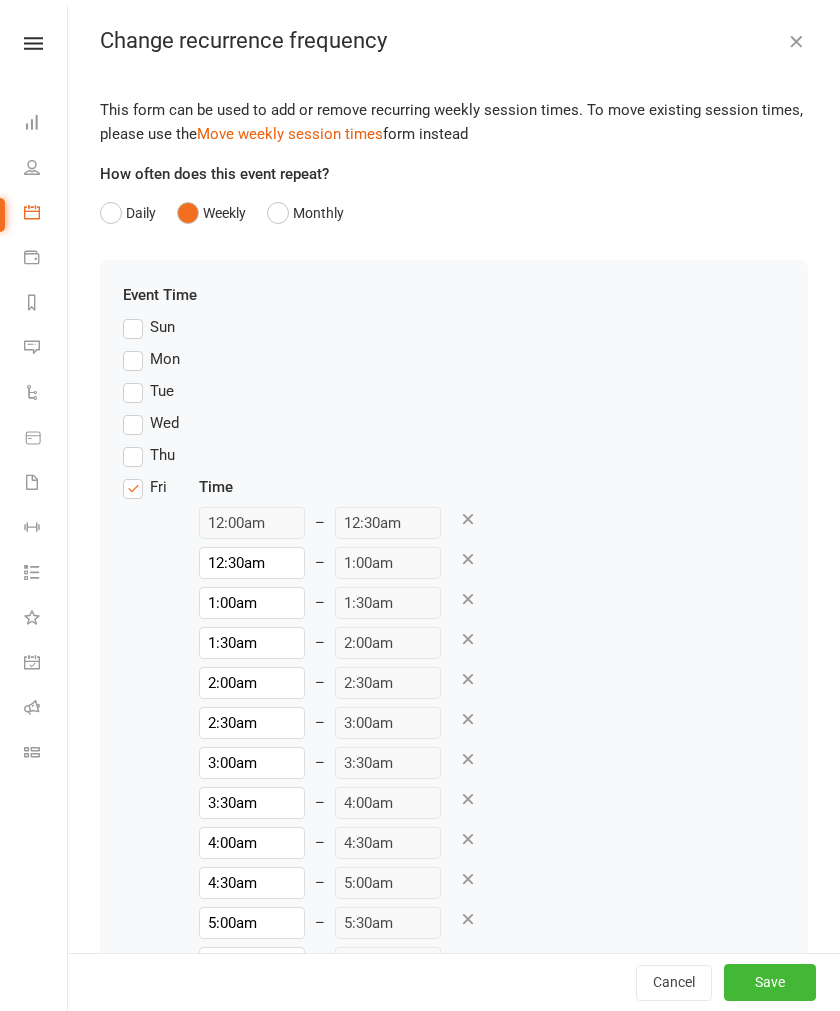 scroll, scrollTop: 1882, scrollLeft: 0, axis: vertical 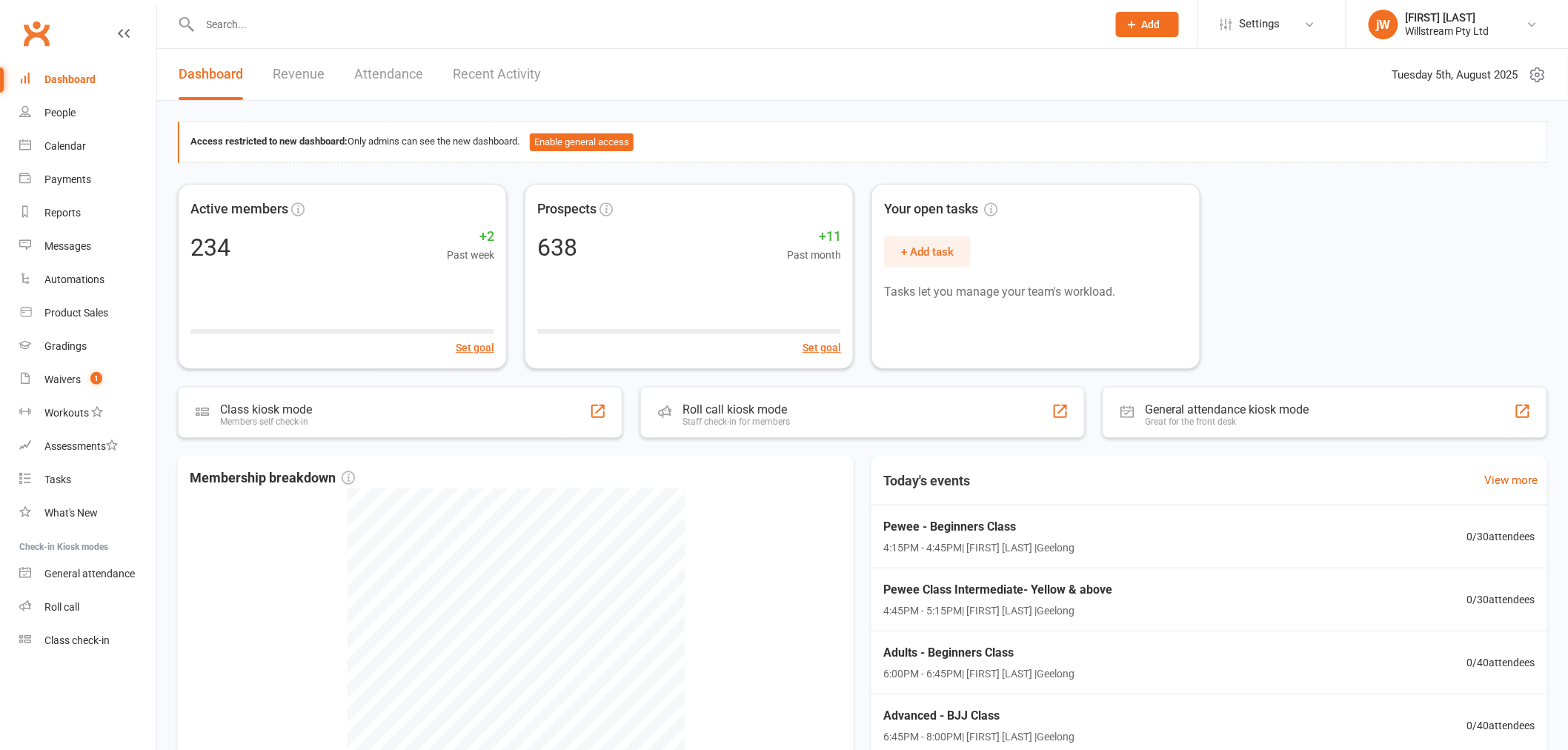 click on "[FIRST] [LAST] [FIRST] [LAST] Willstream Pty Ltd" at bounding box center [1457, 24] 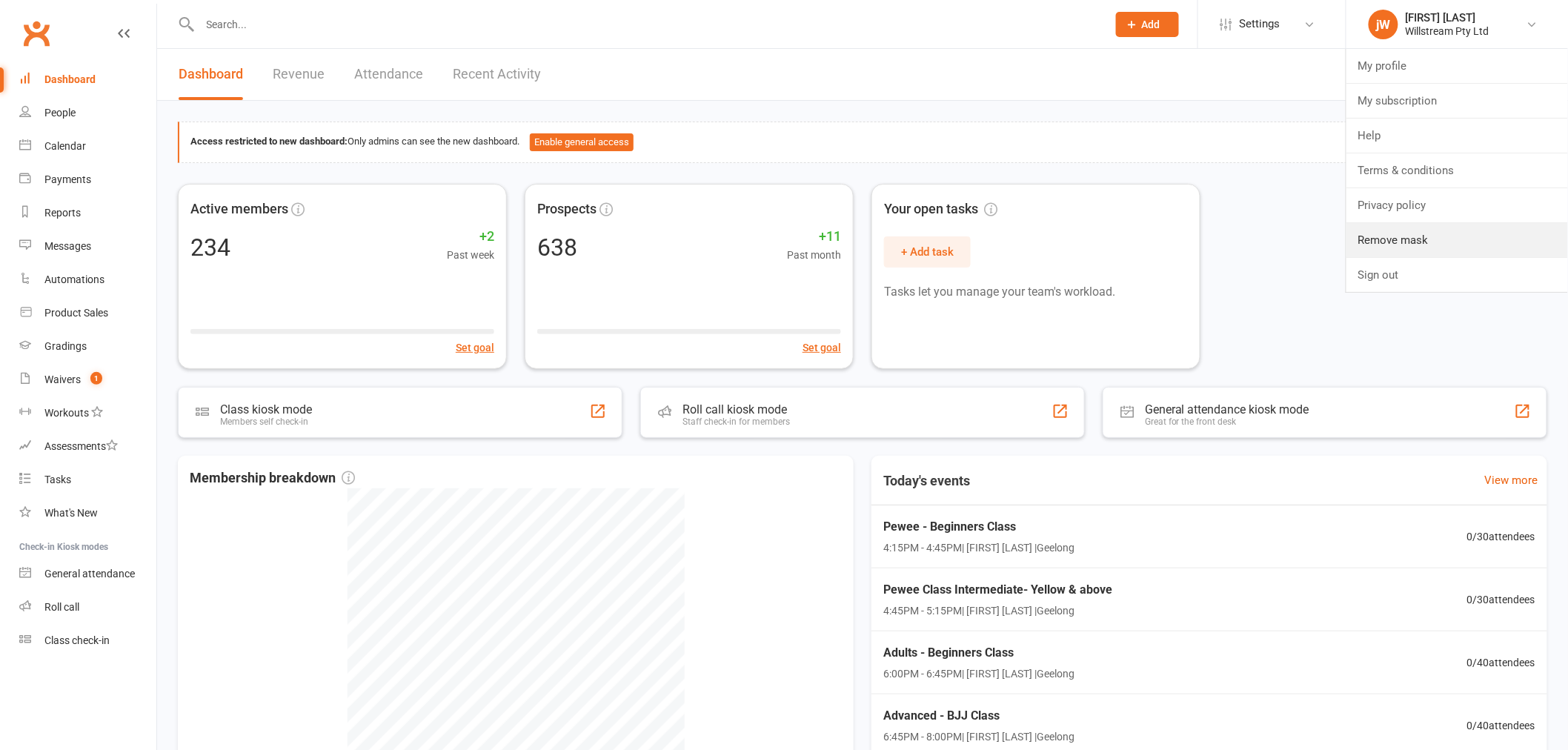 click on "Remove mask" at bounding box center (1457, 240) 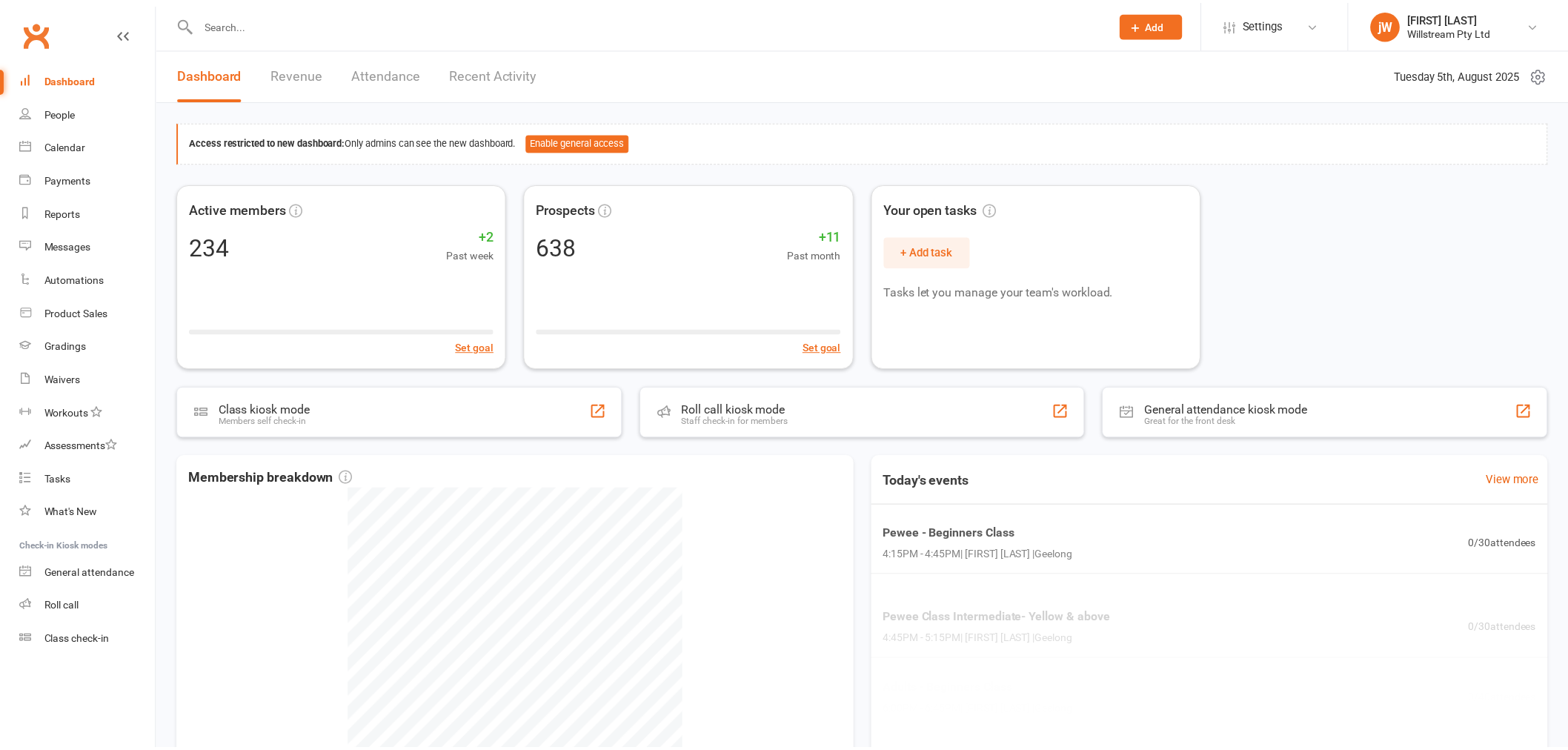 scroll, scrollTop: 0, scrollLeft: 0, axis: both 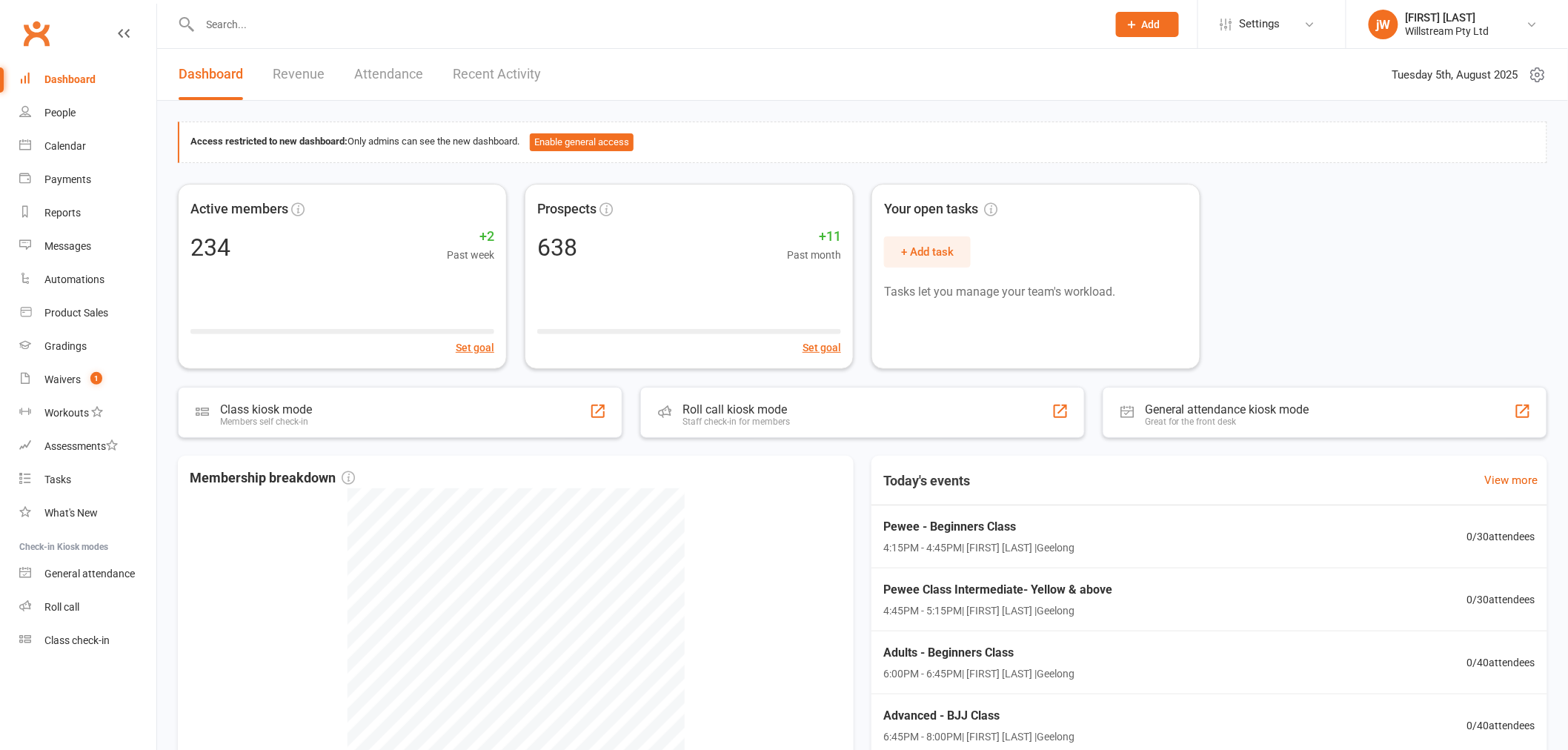 click on "Settings" at bounding box center (1272, 24) 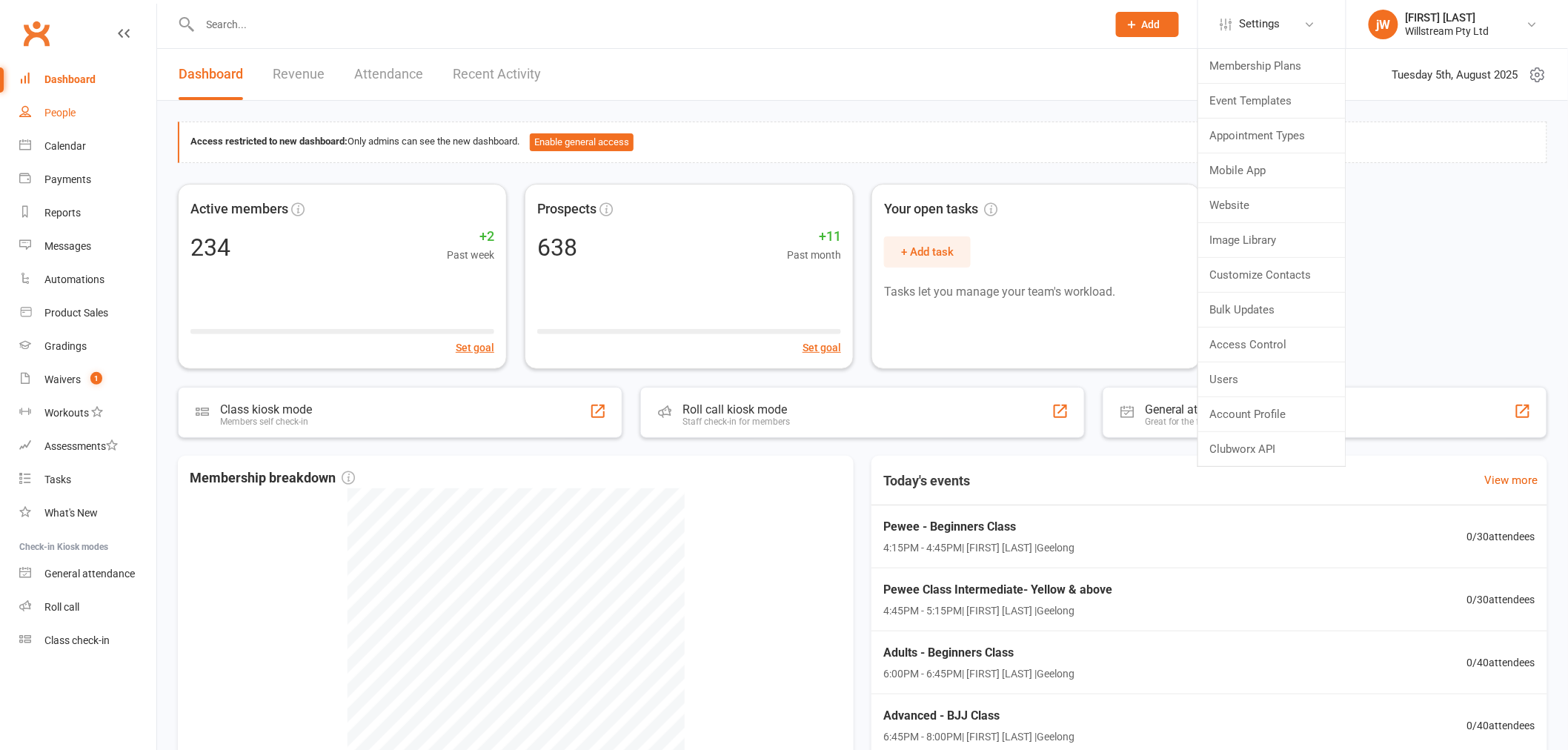 click on "People" at bounding box center (60, 113) 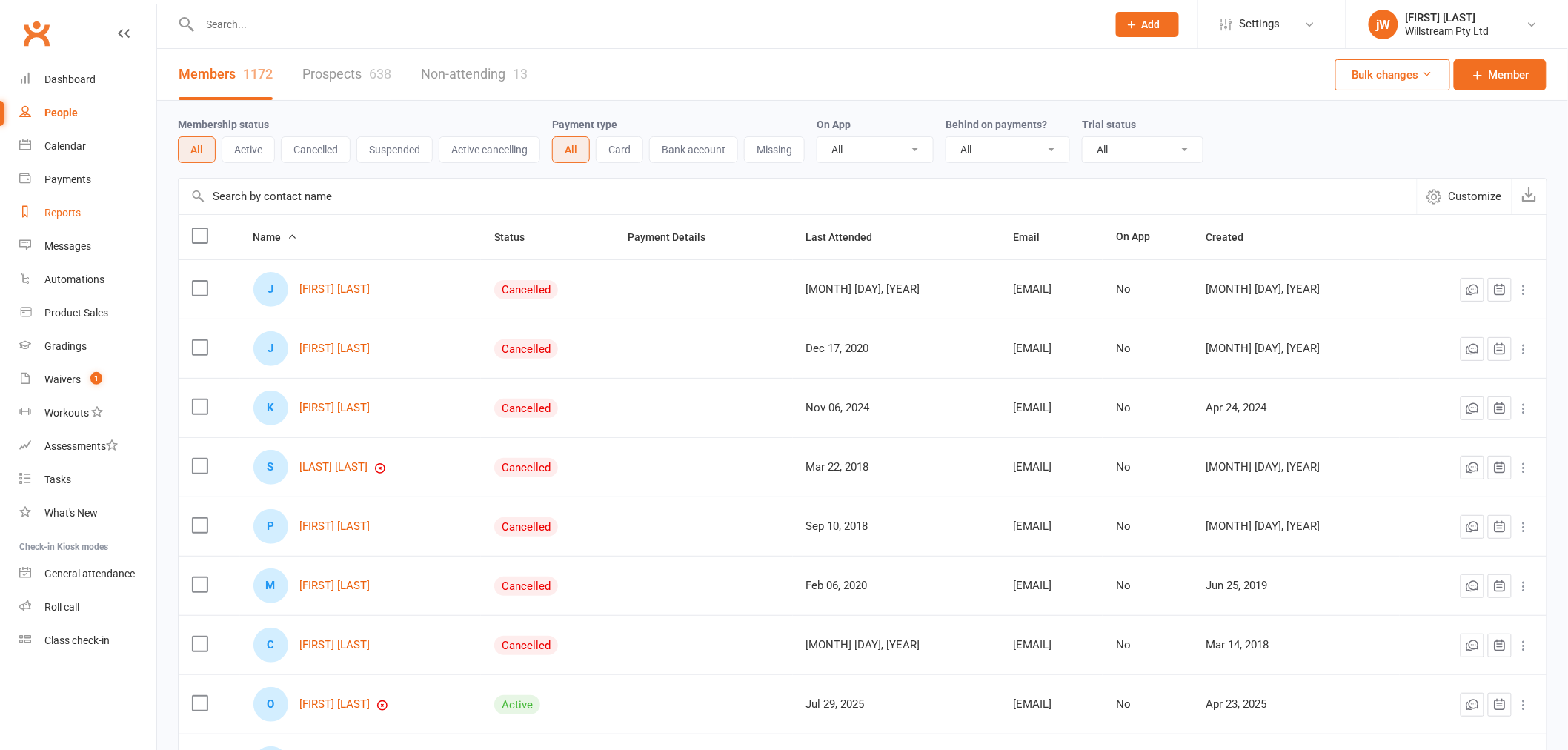 click on "Reports" at bounding box center (62, 213) 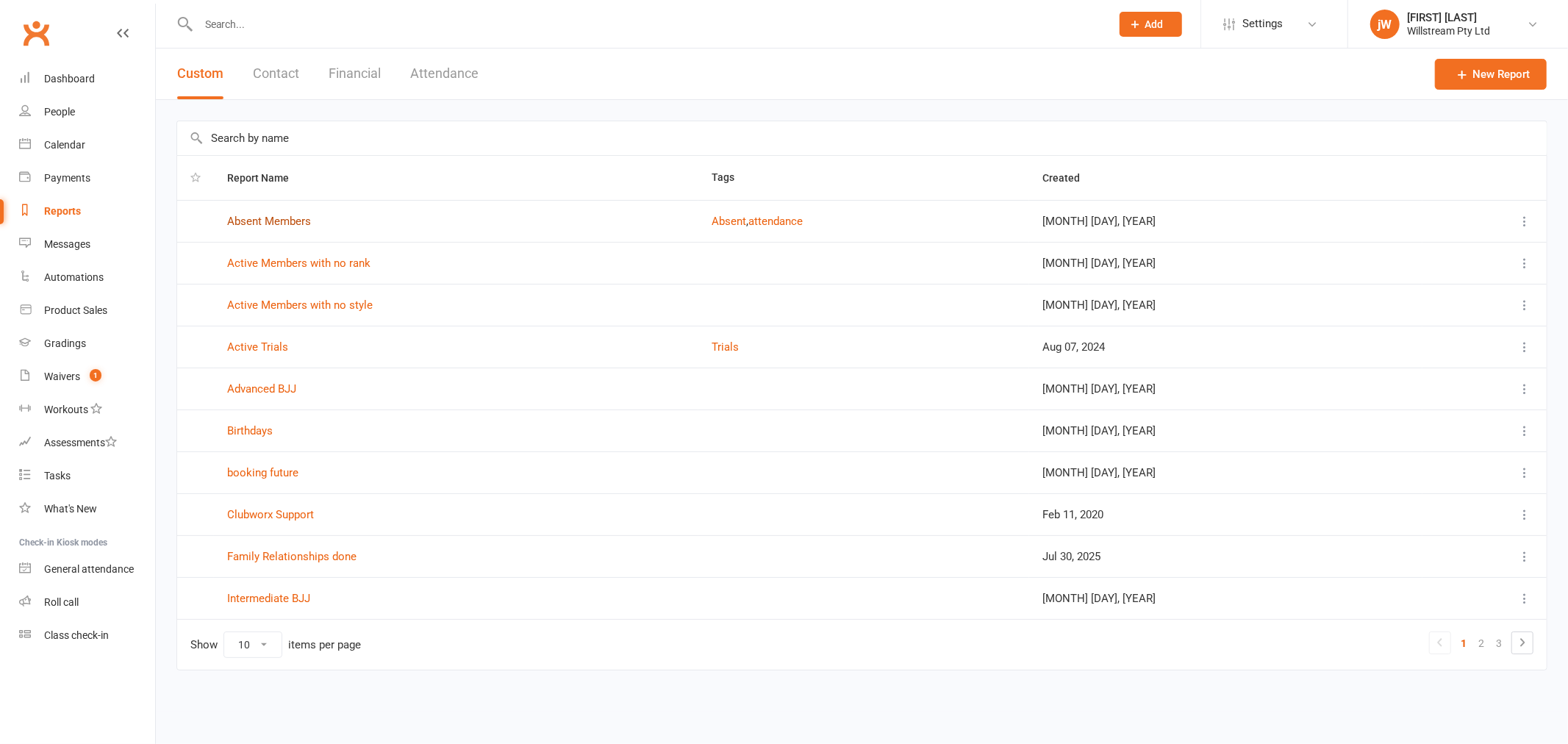 click on "Absent Members" at bounding box center (269, 221) 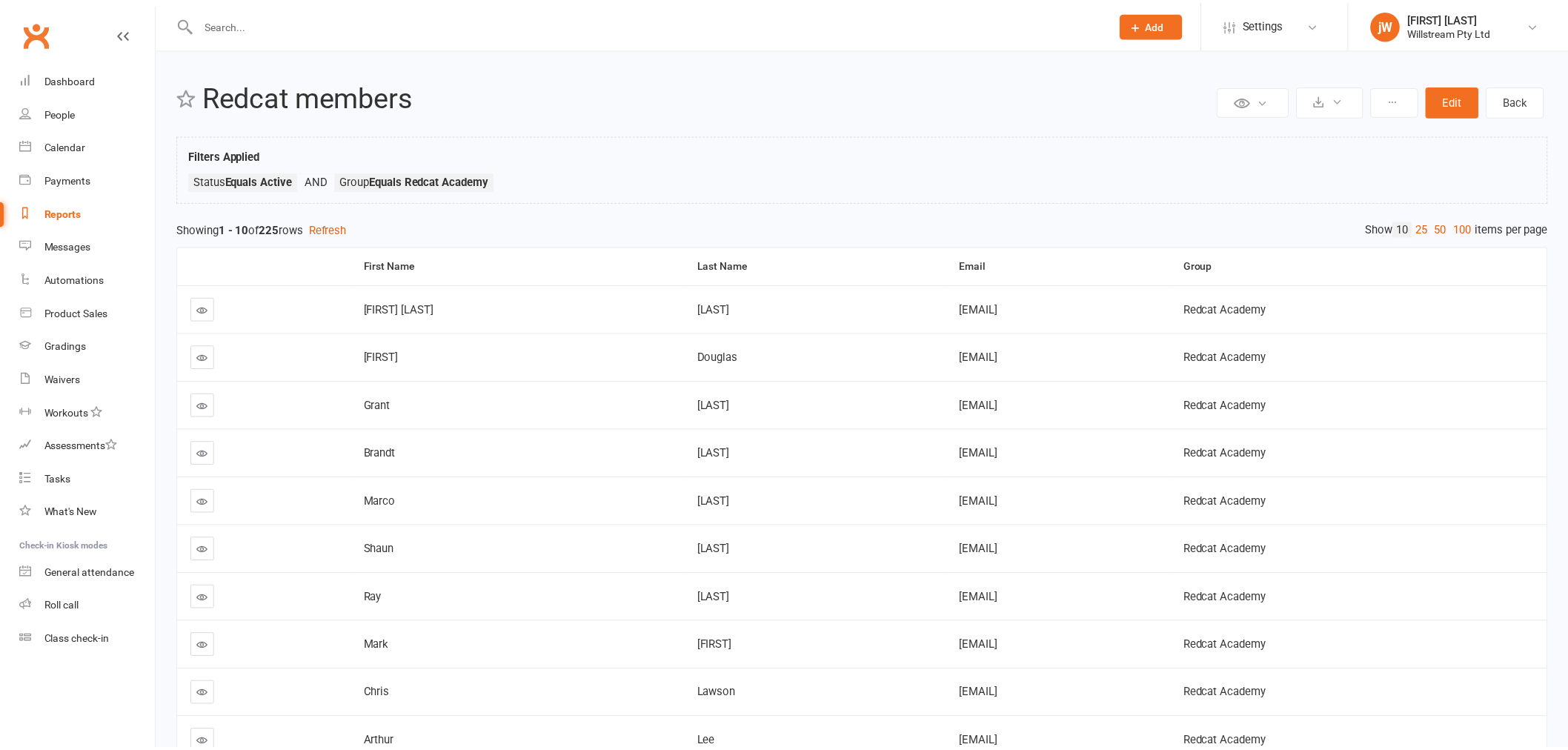 scroll, scrollTop: 0, scrollLeft: 0, axis: both 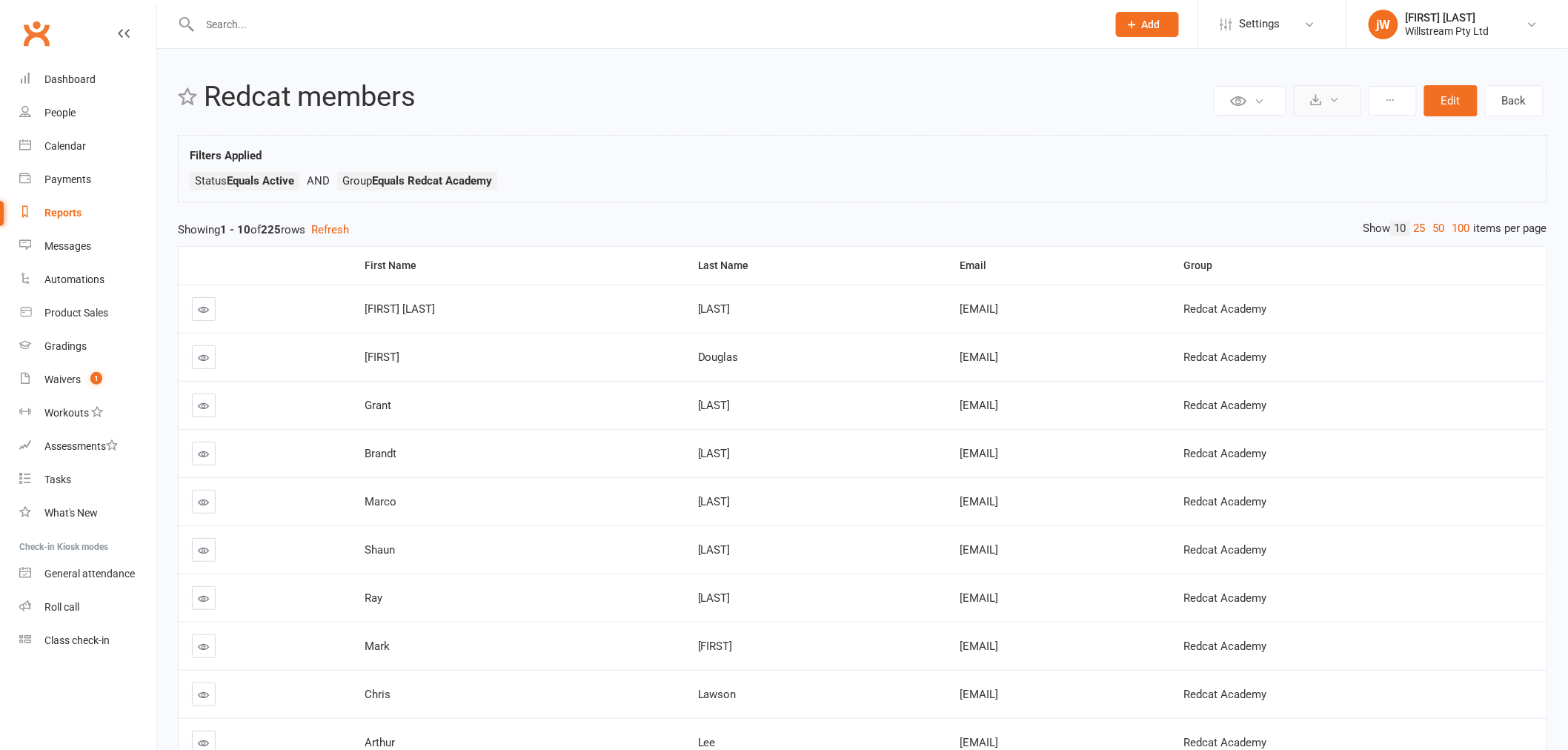 click at bounding box center [1327, 101] 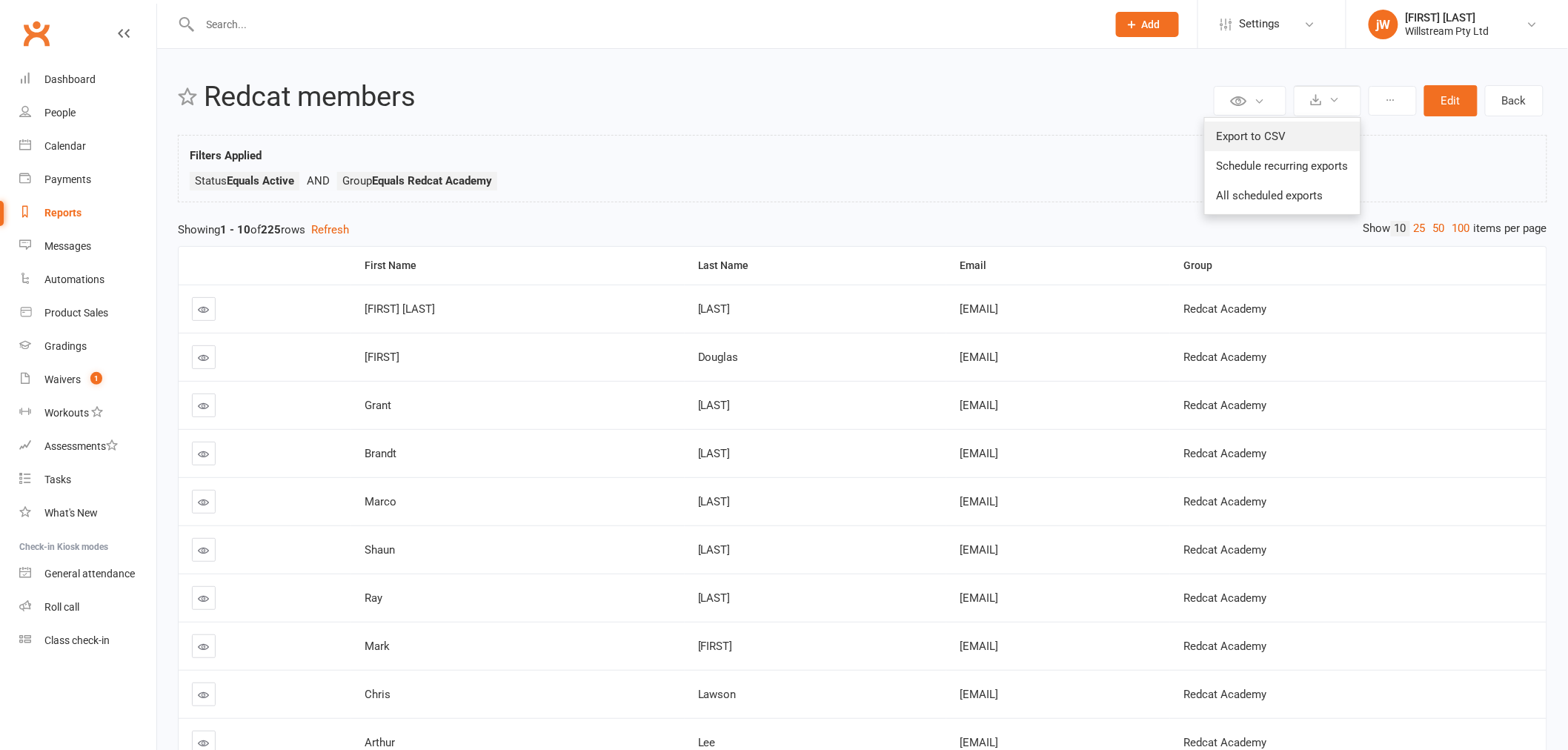 click on "Export to CSV" at bounding box center [1283, 136] 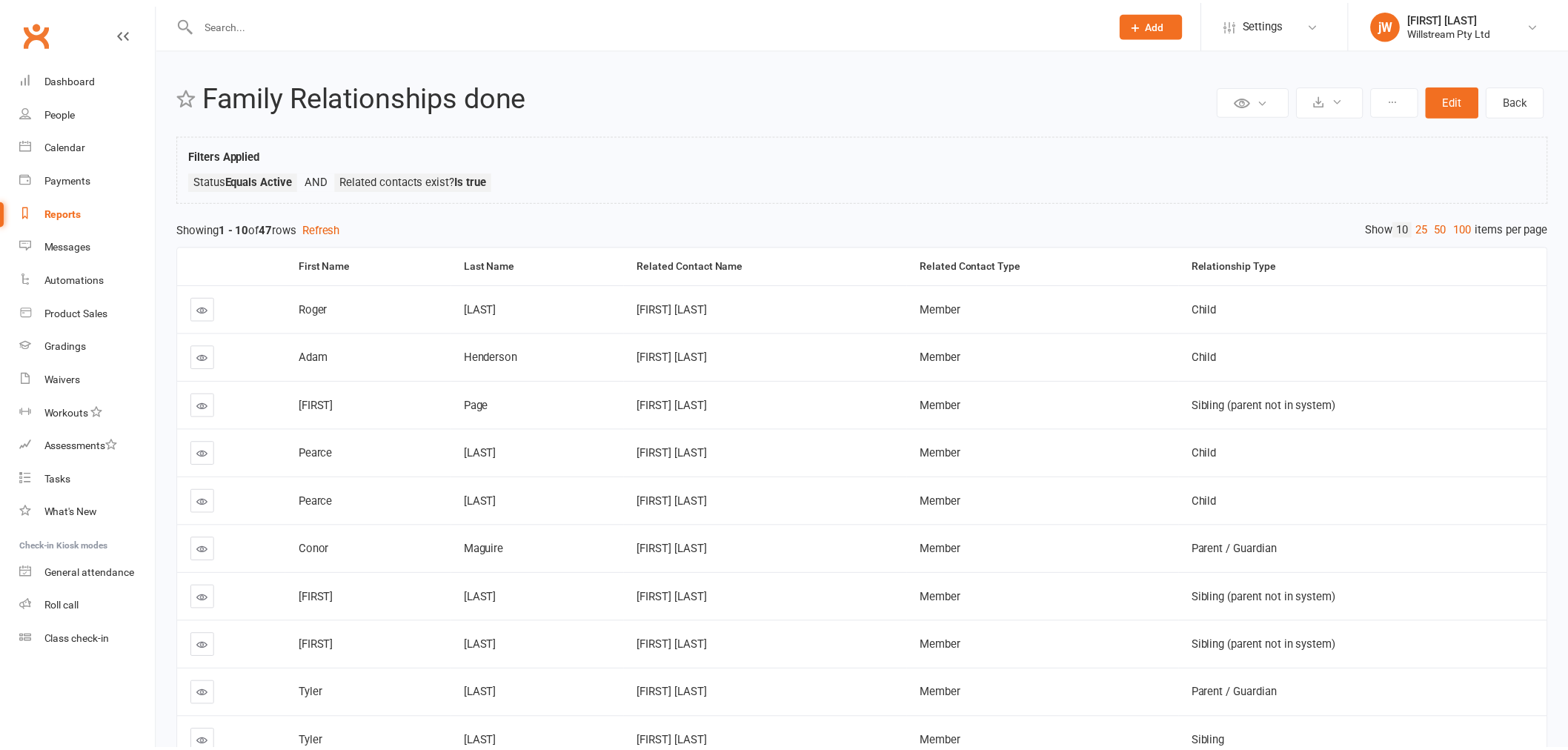 scroll, scrollTop: 0, scrollLeft: 0, axis: both 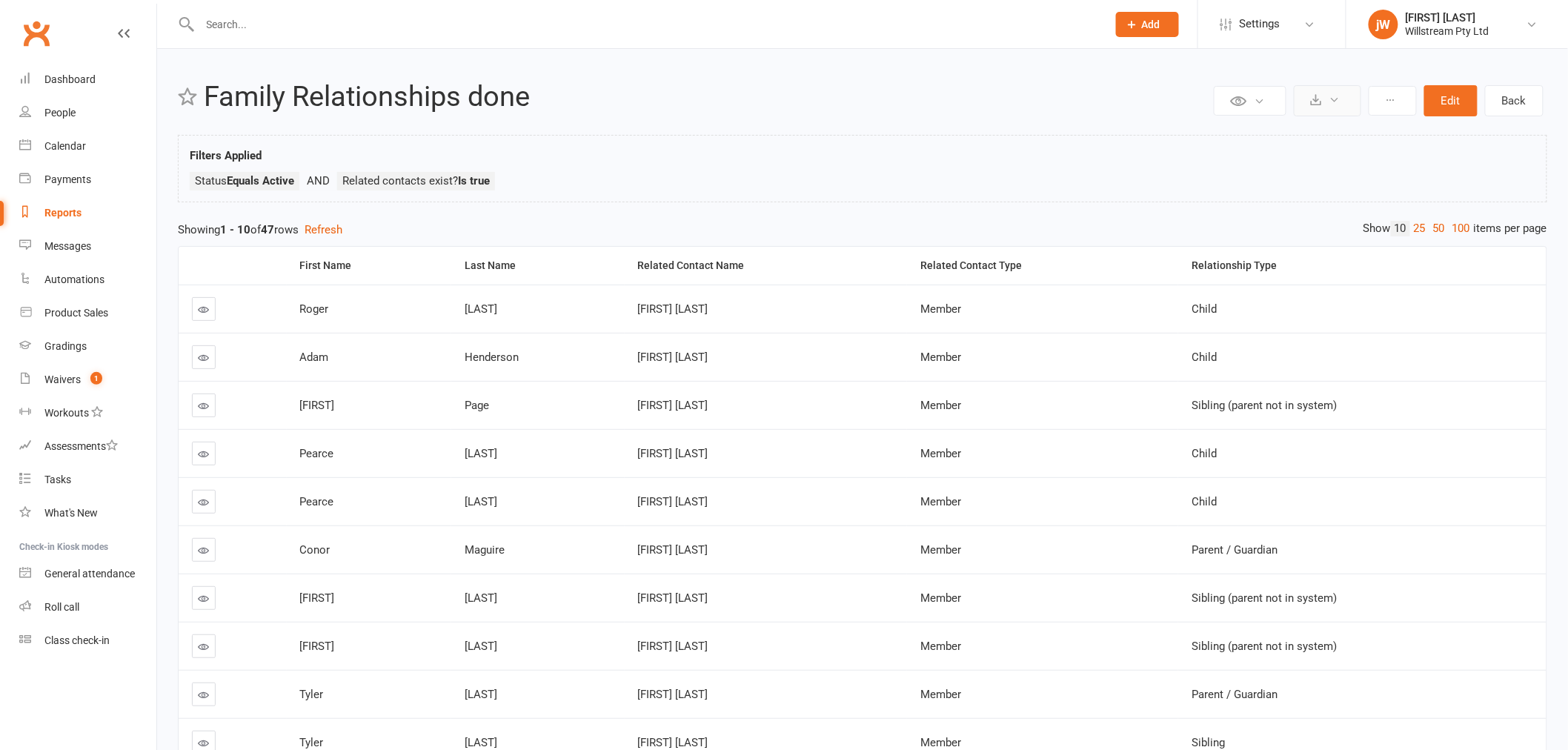 click at bounding box center (1327, 101) 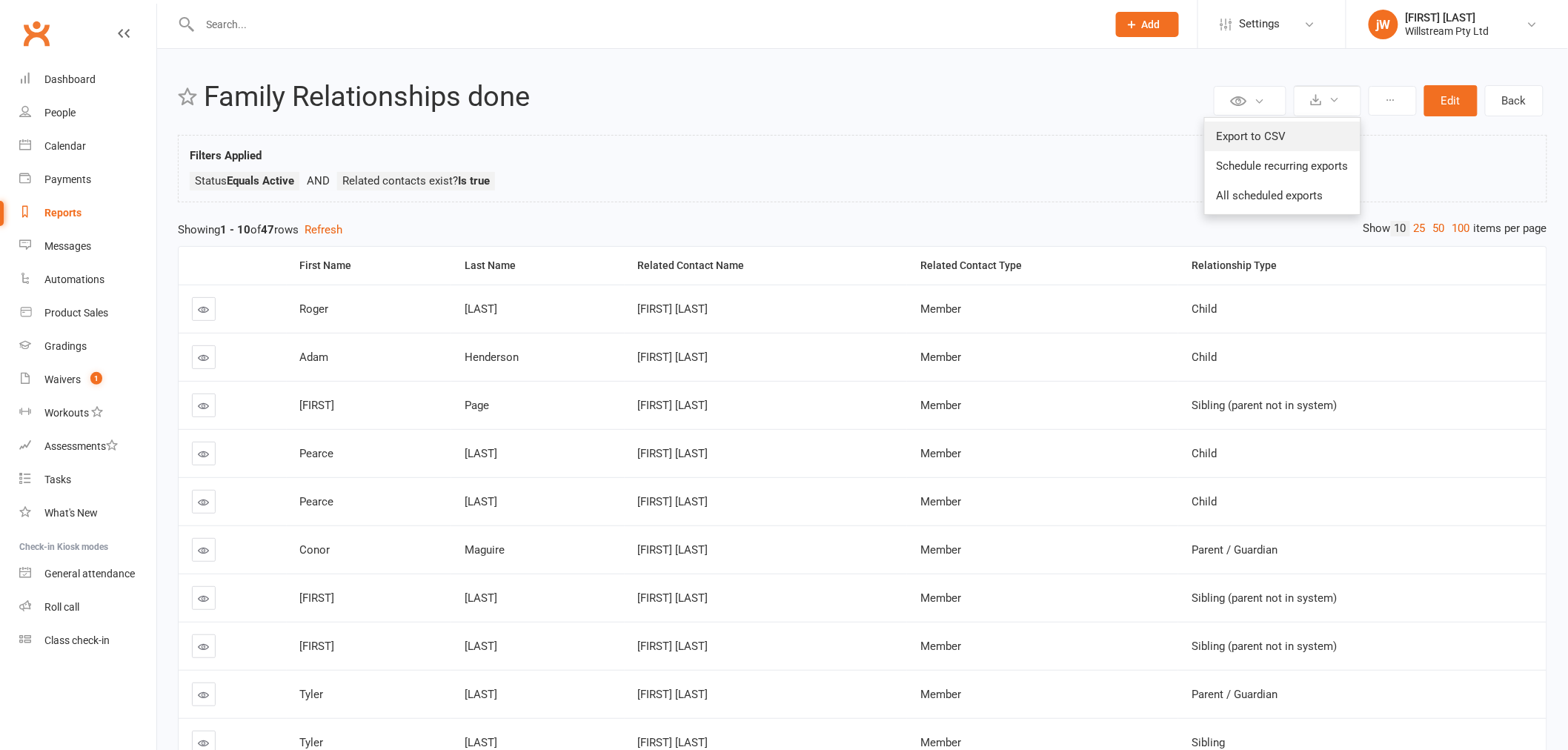 click on "Export to CSV" at bounding box center (1283, 136) 